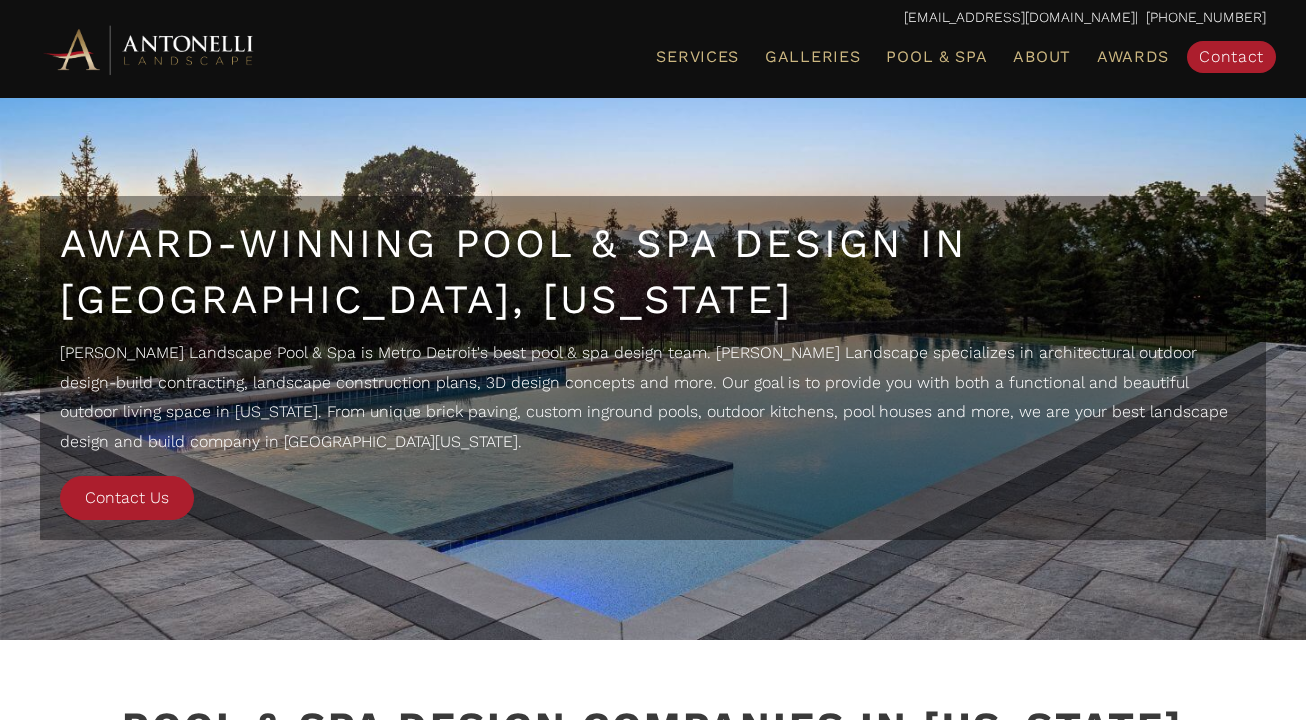 scroll, scrollTop: 0, scrollLeft: 0, axis: both 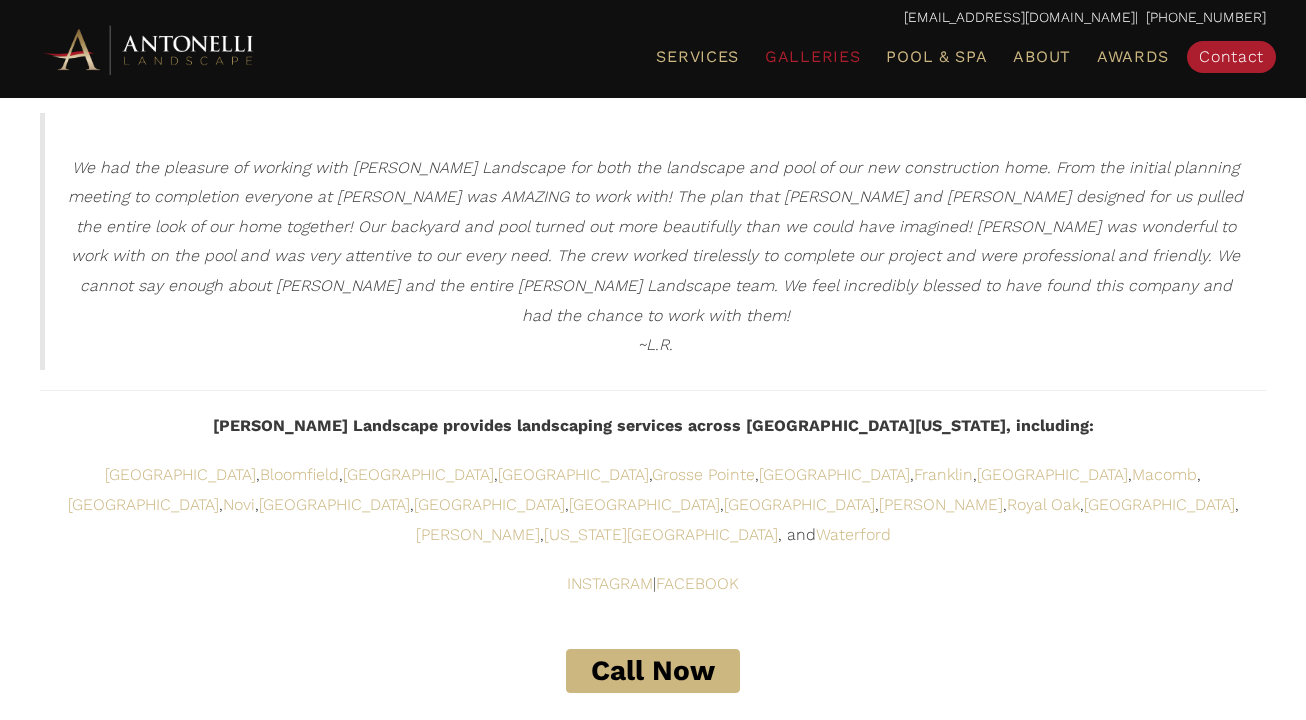 click on "Galleries" at bounding box center (812, 56) 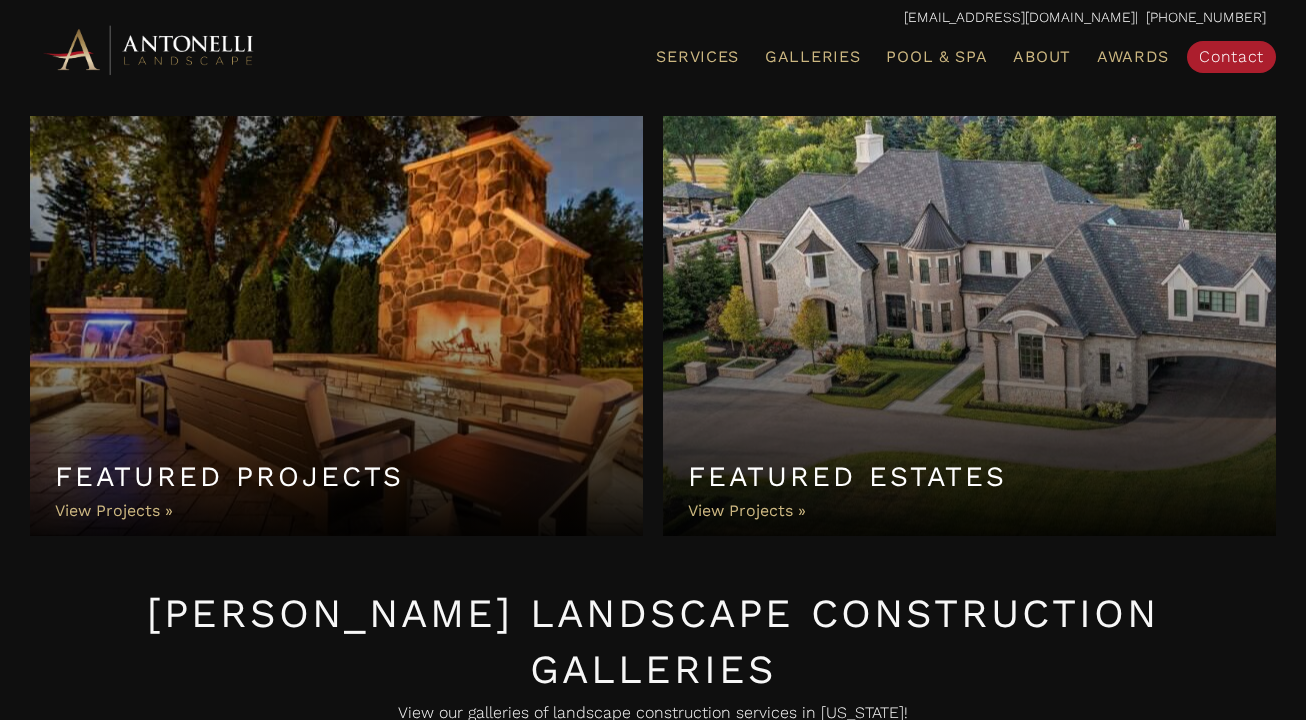 scroll, scrollTop: 0, scrollLeft: 0, axis: both 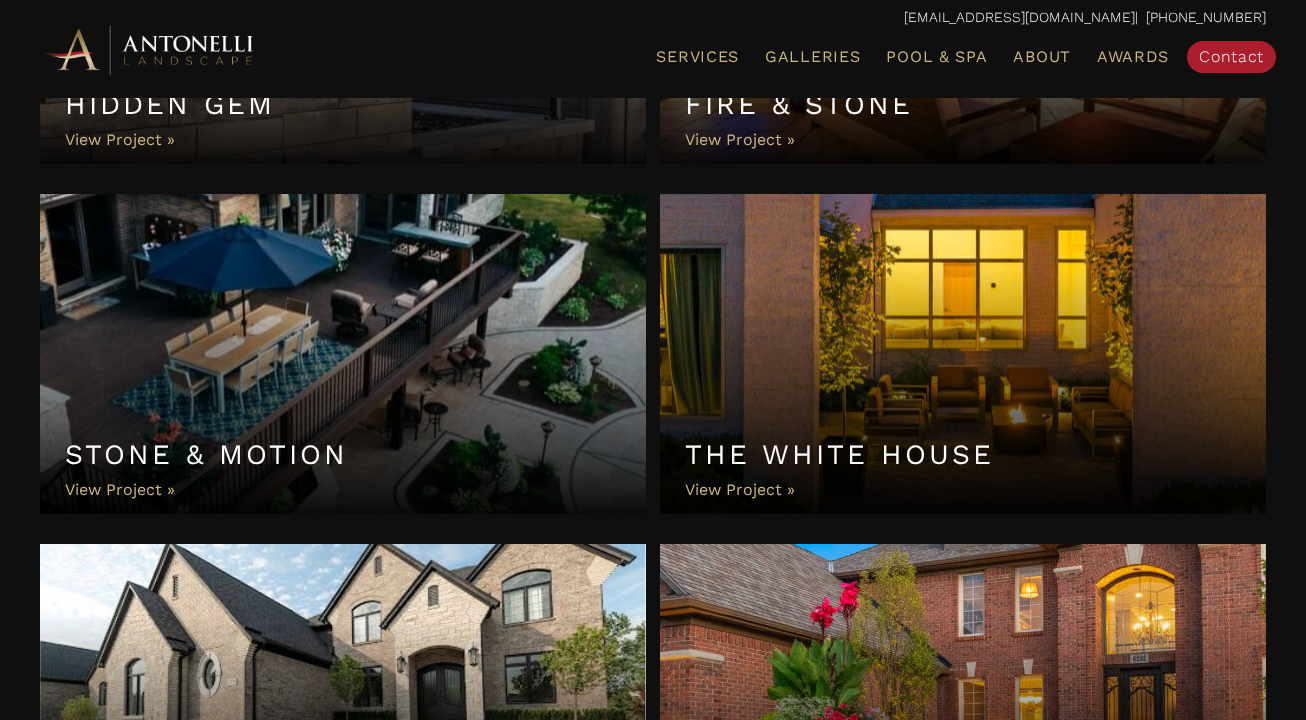 click on "The White House" at bounding box center [963, 354] 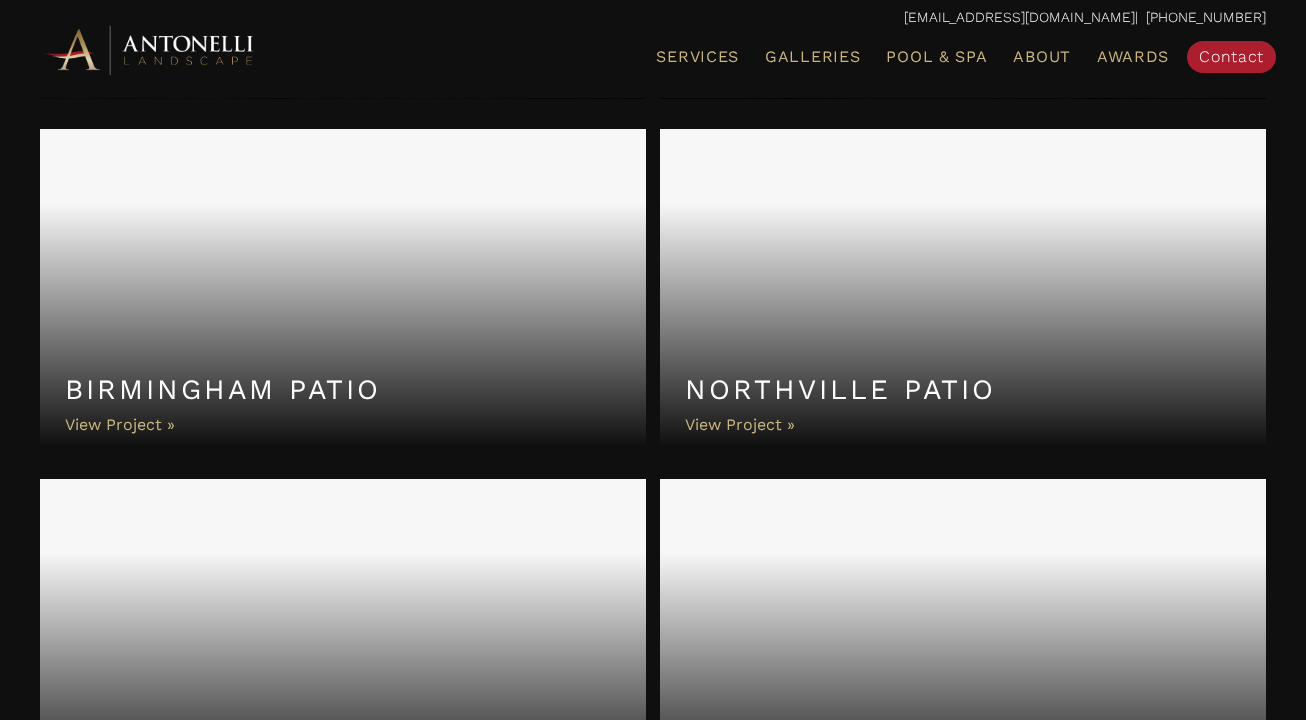 scroll, scrollTop: 2074, scrollLeft: 0, axis: vertical 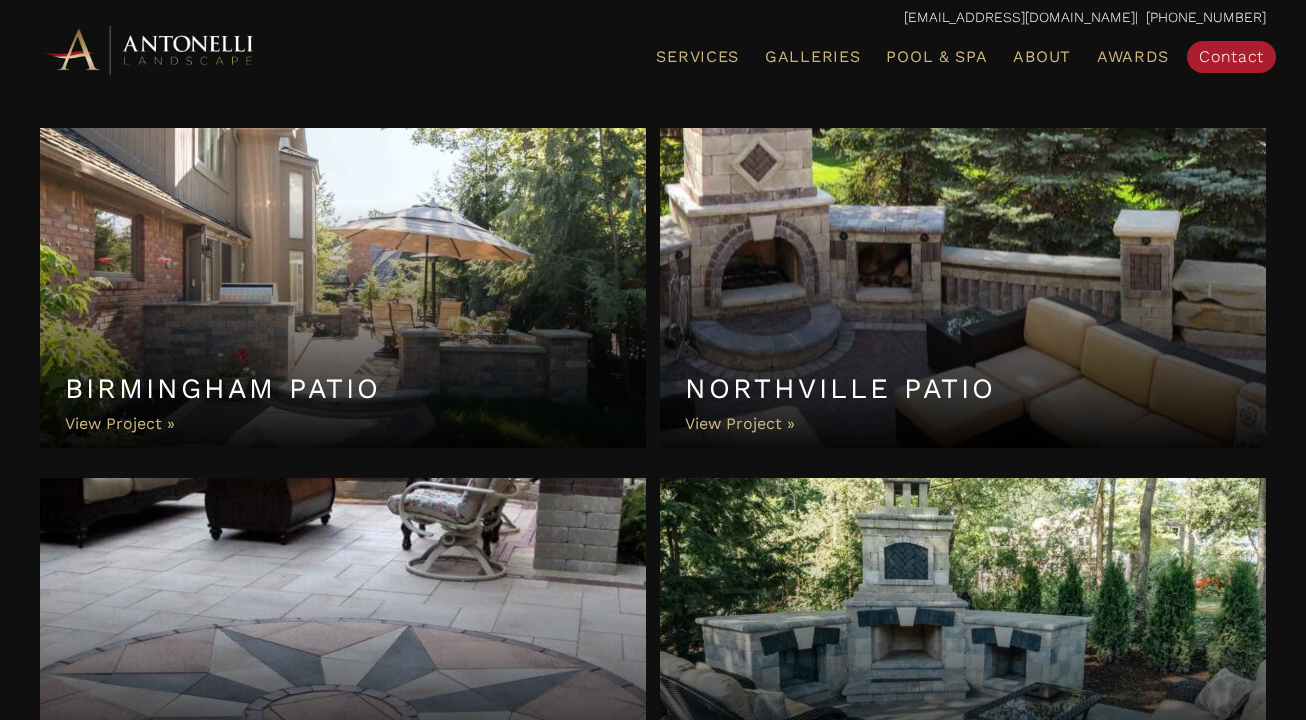 click on "Birmingham Patio" at bounding box center (343, 288) 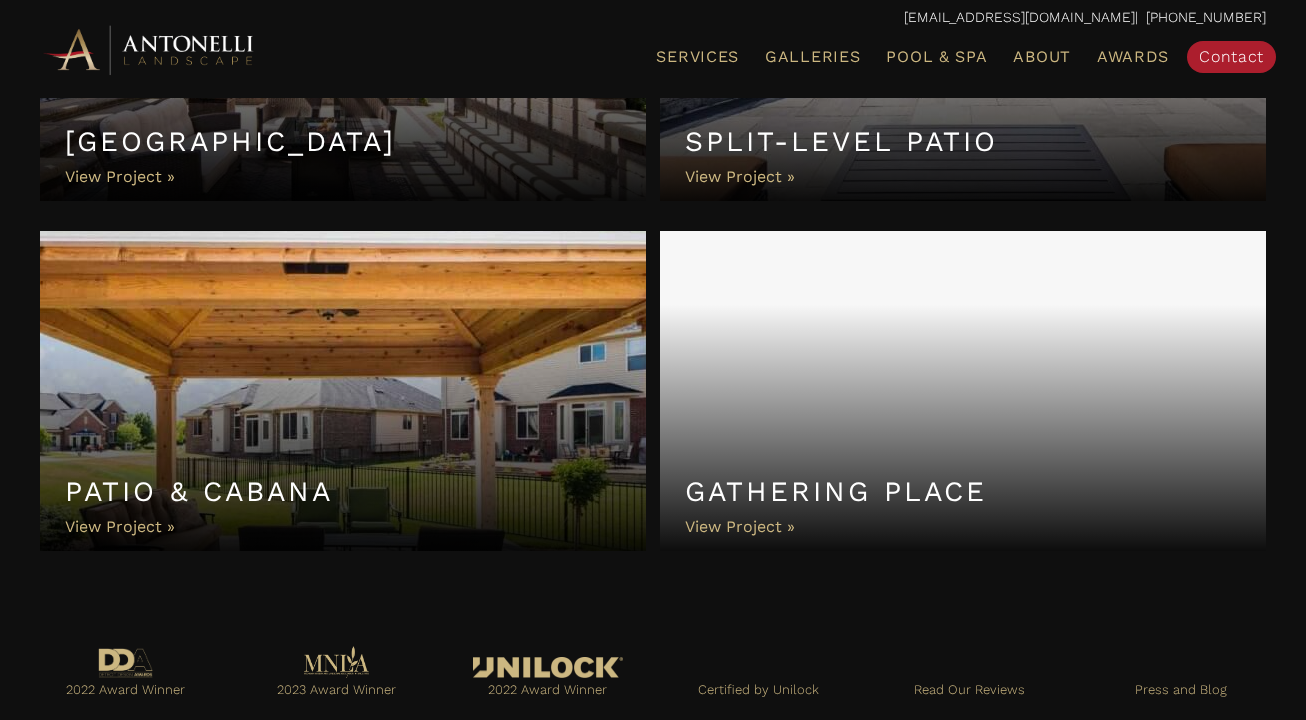 scroll, scrollTop: 3024, scrollLeft: 0, axis: vertical 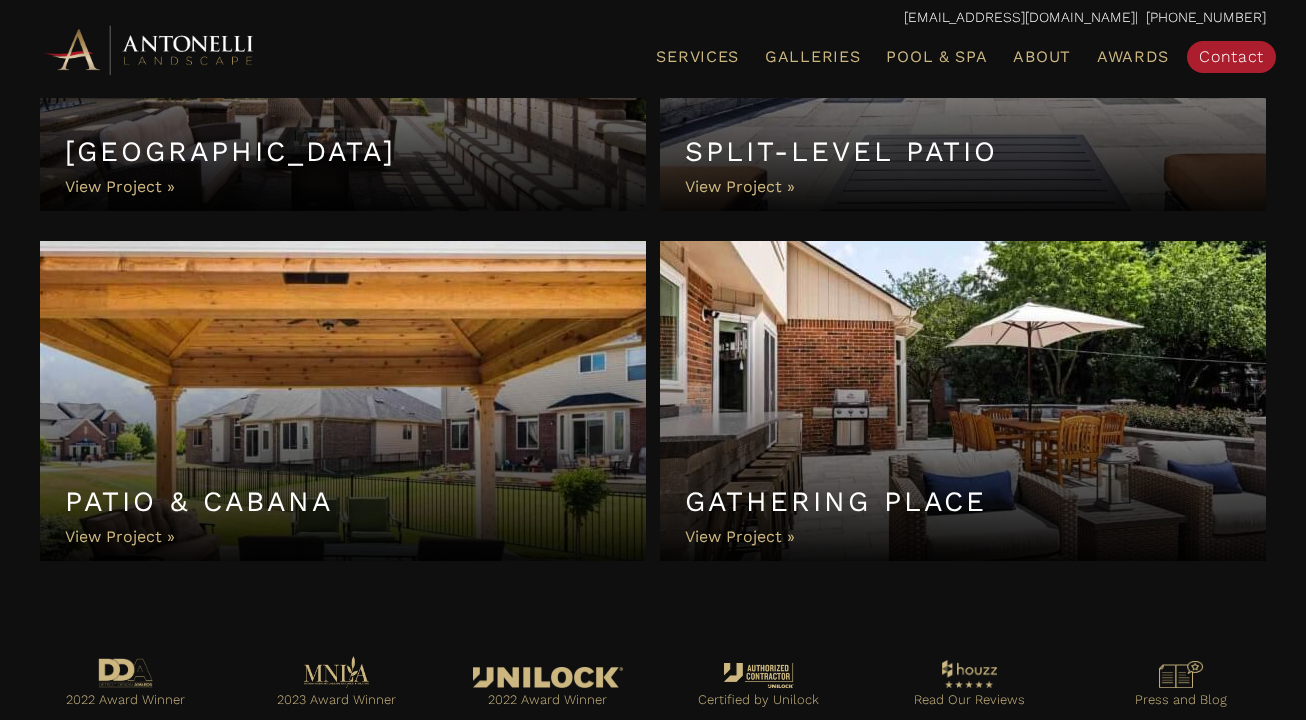 click on "Gathering Place" at bounding box center (963, 401) 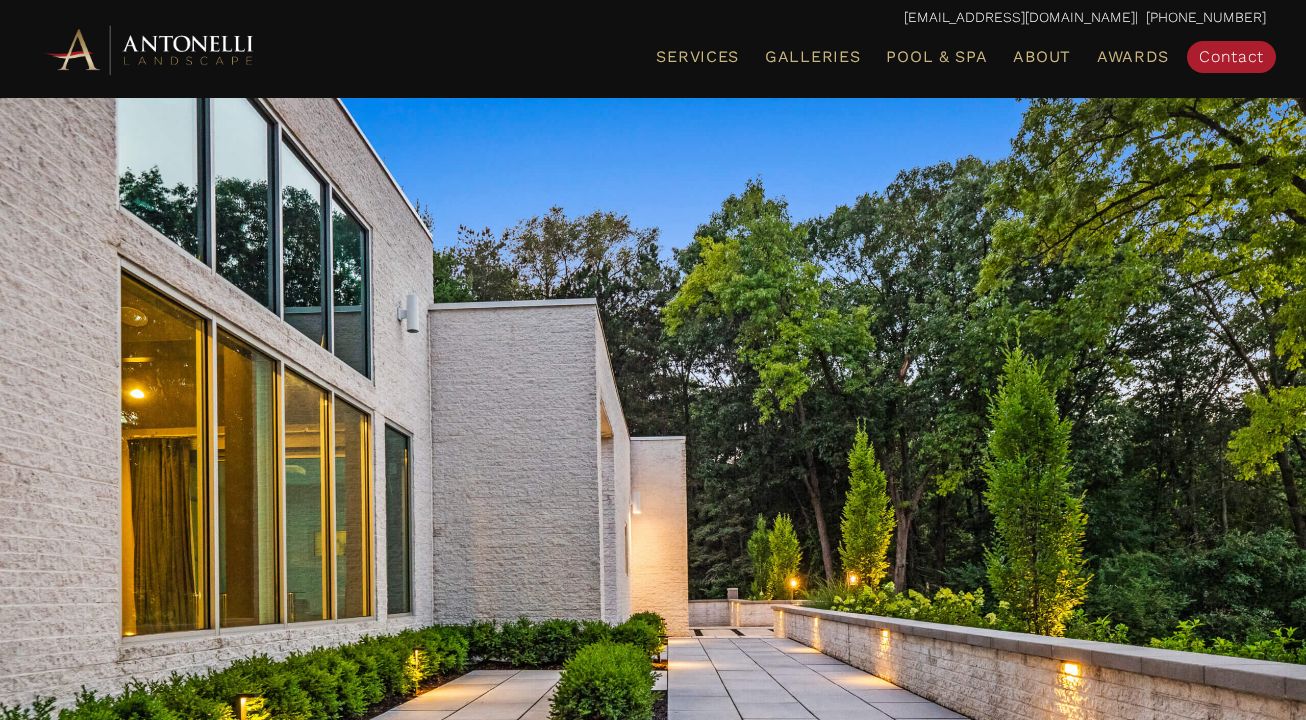 scroll, scrollTop: 0, scrollLeft: 0, axis: both 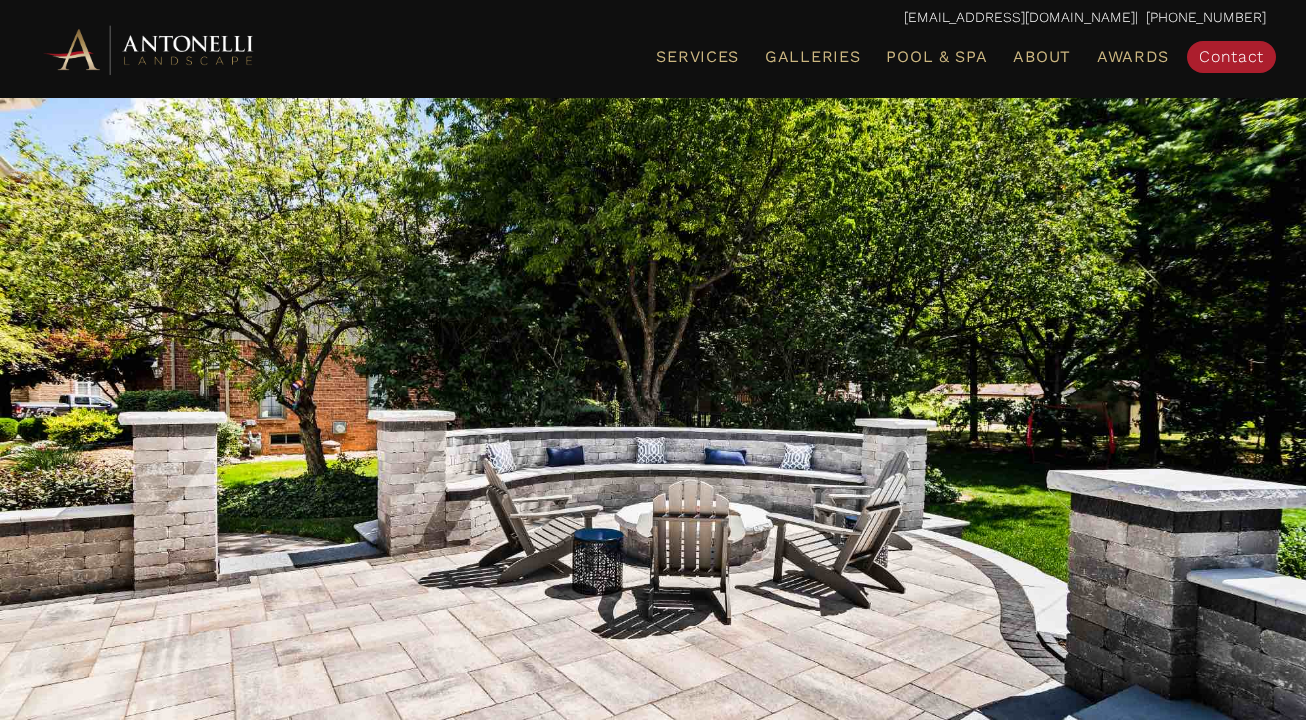 click at bounding box center (653, 461) 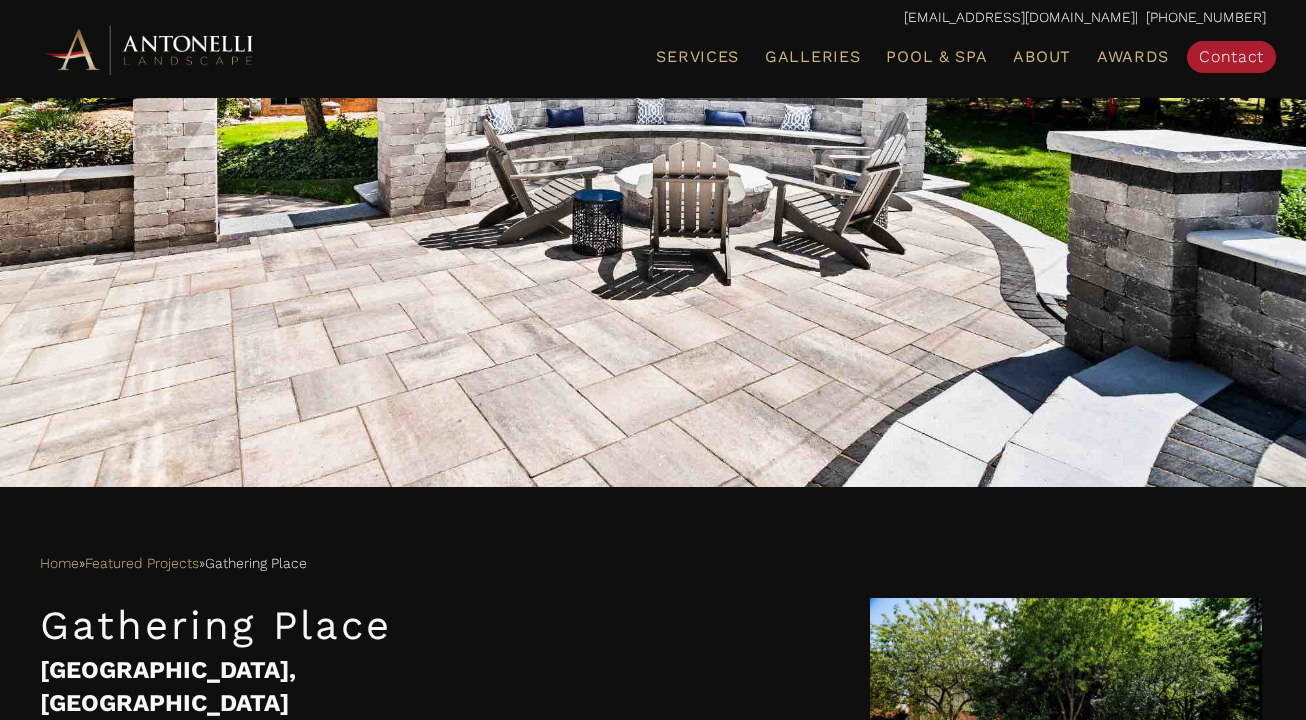 scroll, scrollTop: 405, scrollLeft: 0, axis: vertical 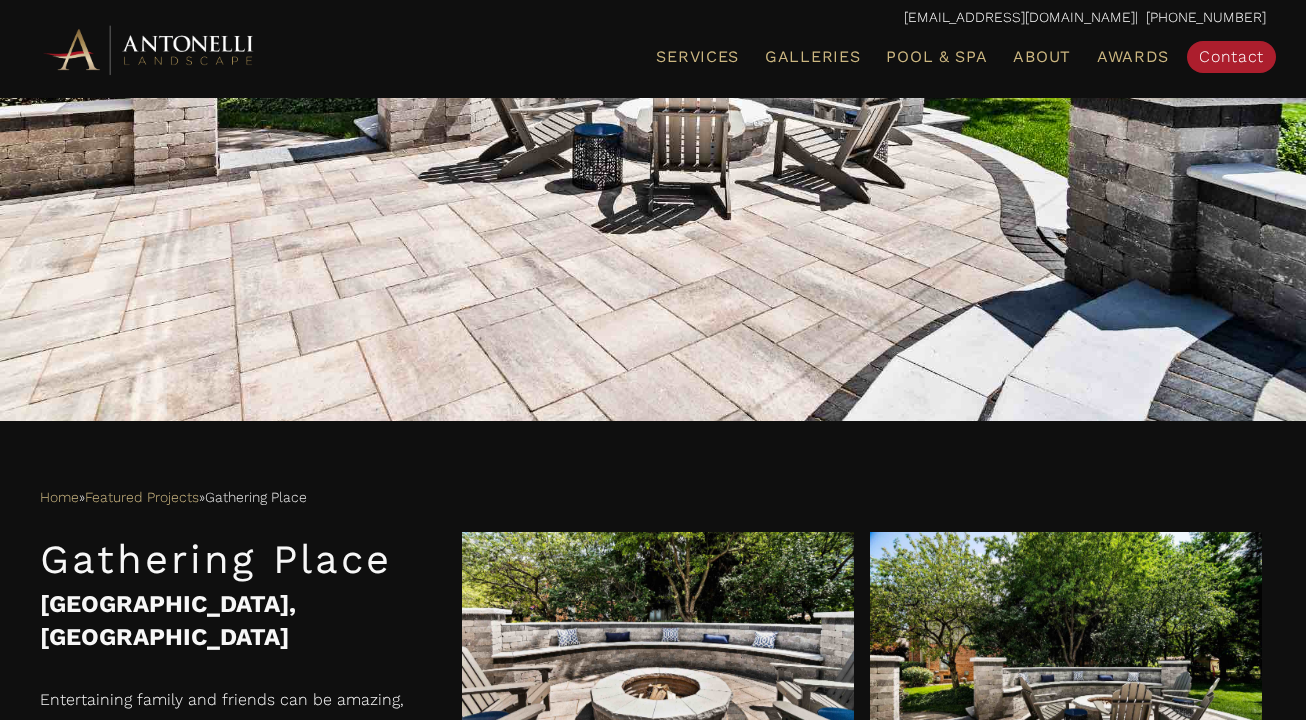 drag, startPoint x: 198, startPoint y: 144, endPoint x: 23, endPoint y: 229, distance: 194.55077 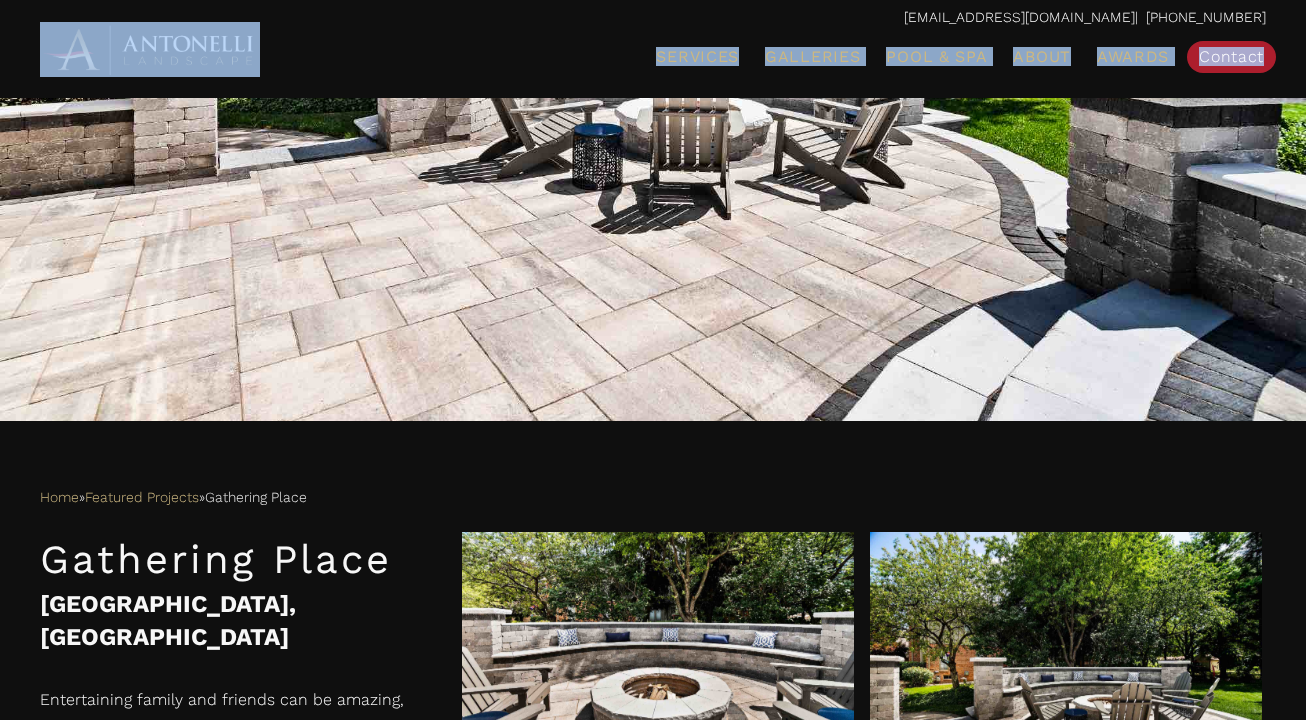 drag, startPoint x: 57, startPoint y: 188, endPoint x: 9, endPoint y: 55, distance: 141.3966 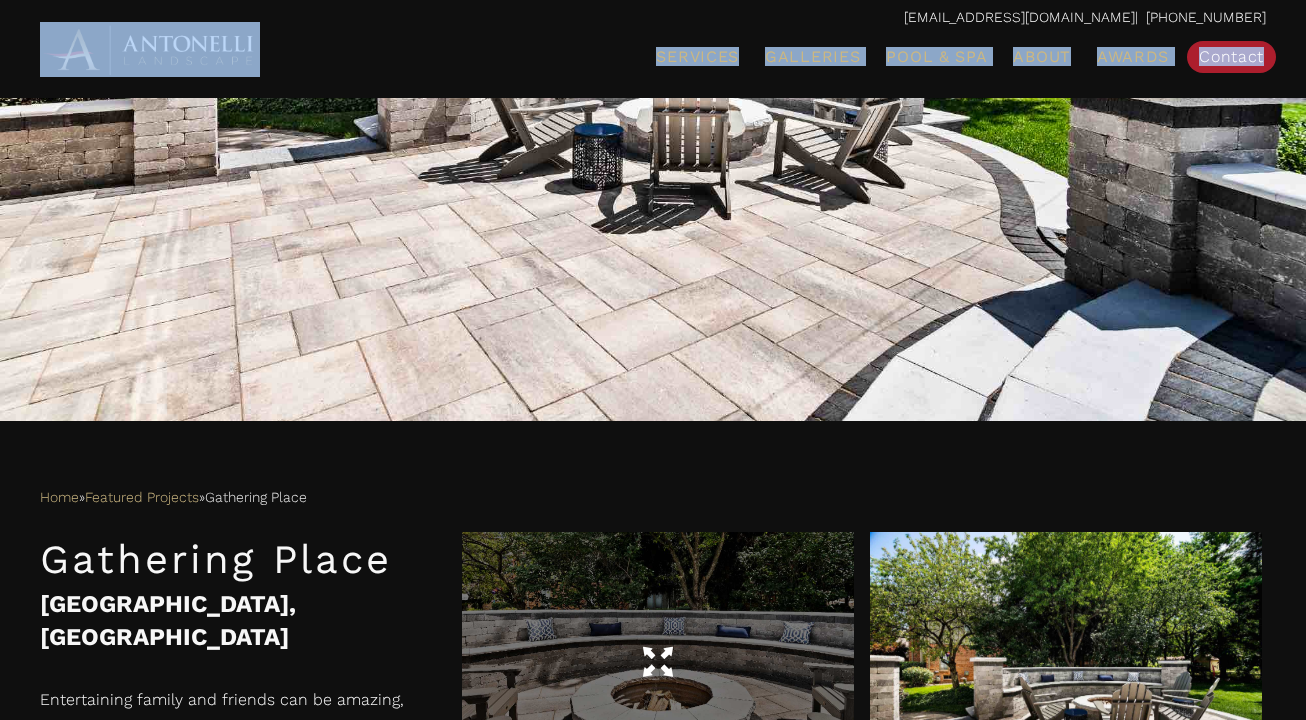 click at bounding box center (658, 663) 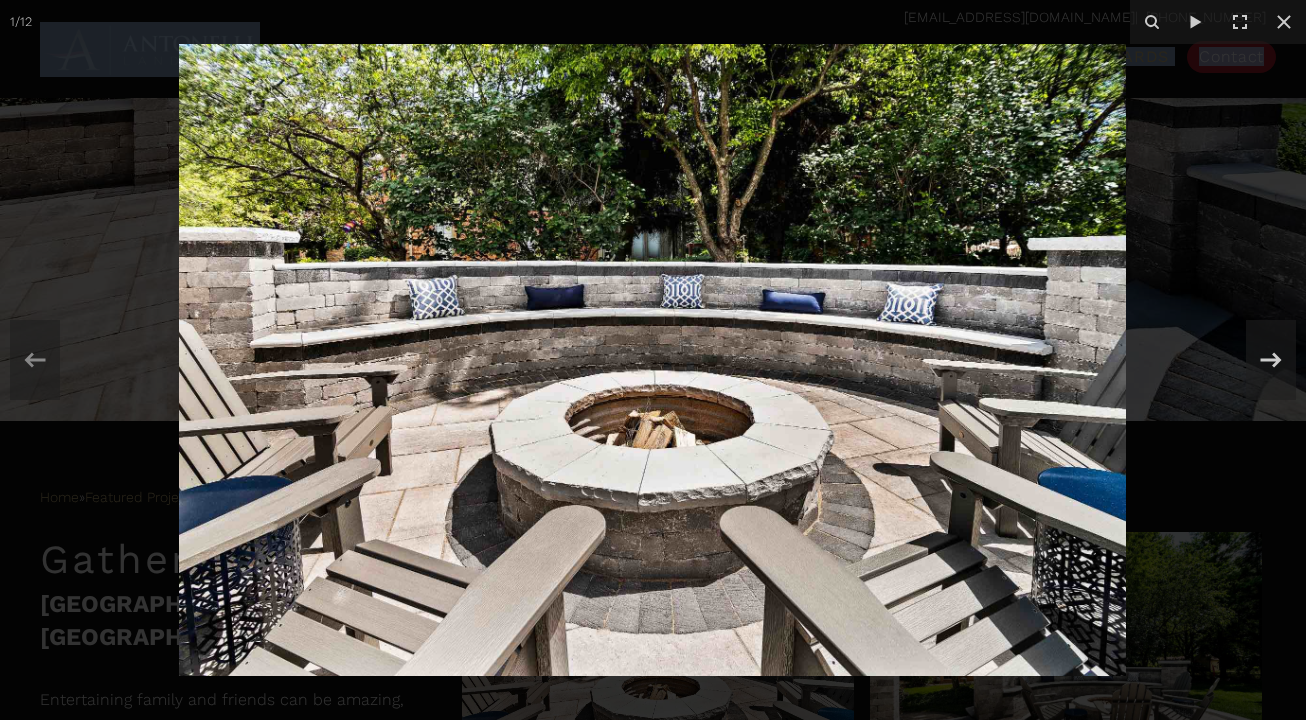 click at bounding box center [652, 360] 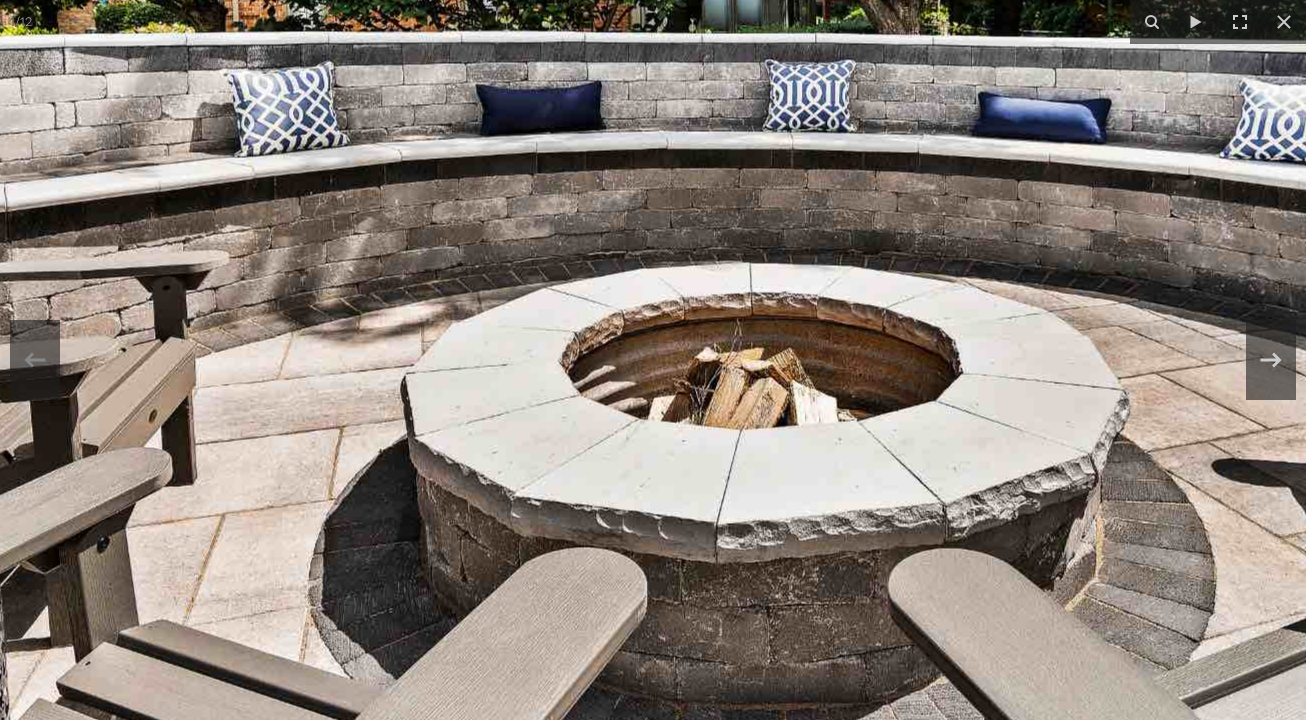scroll, scrollTop: 725, scrollLeft: 0, axis: vertical 